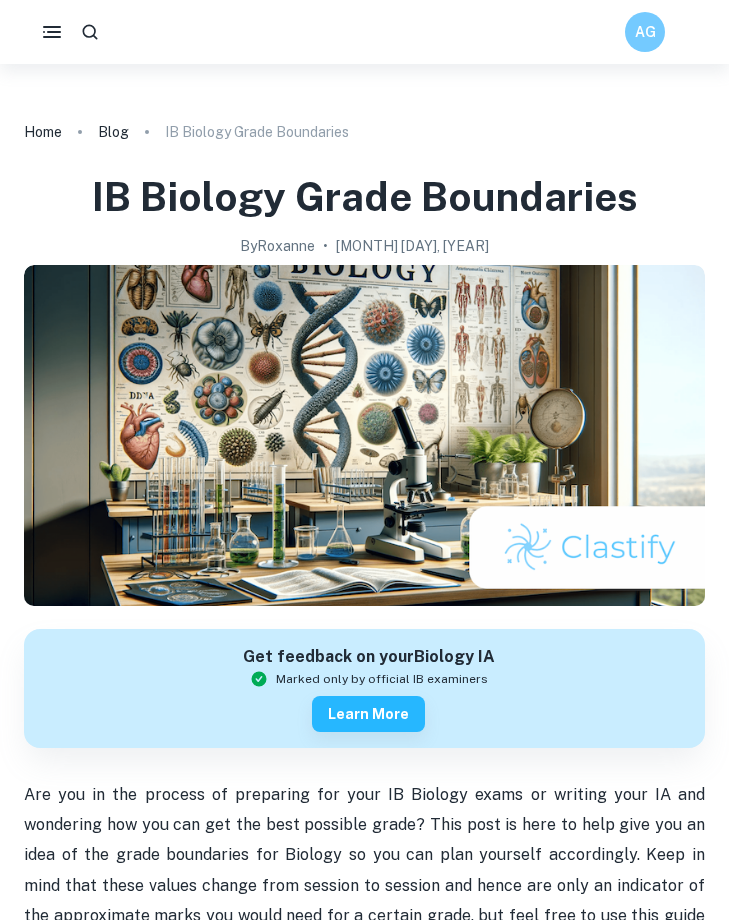 scroll, scrollTop: 0, scrollLeft: 0, axis: both 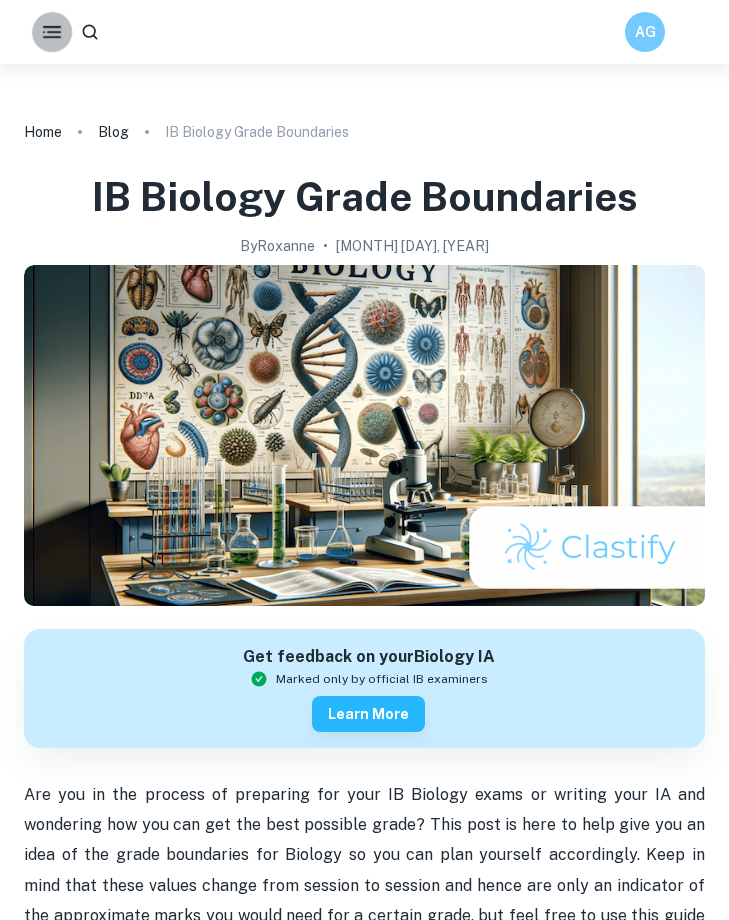 click 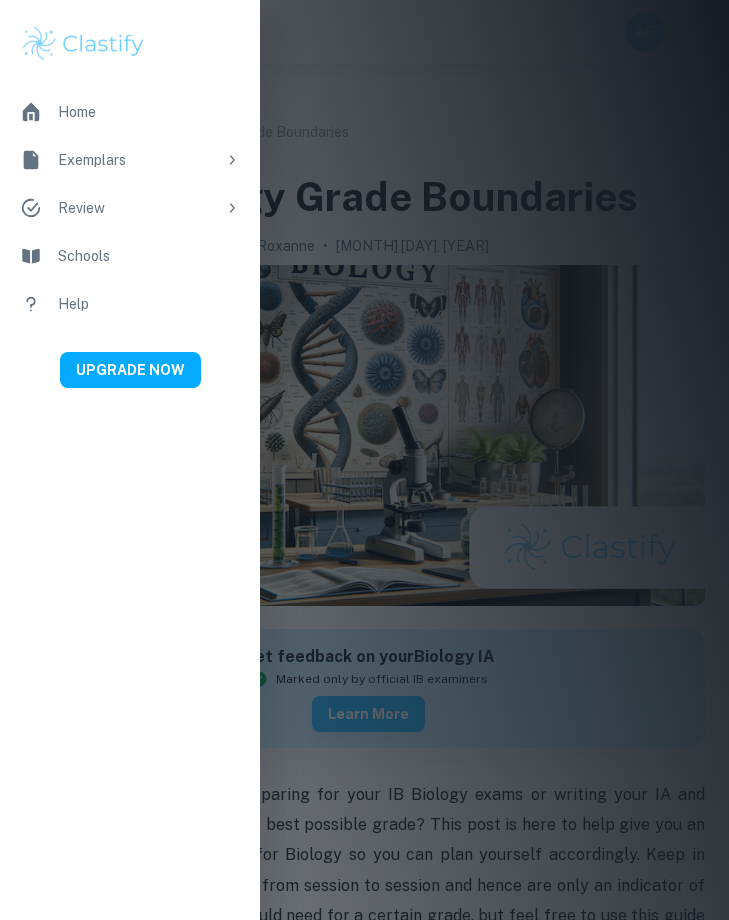 click on "Exemplars" at bounding box center [137, 160] 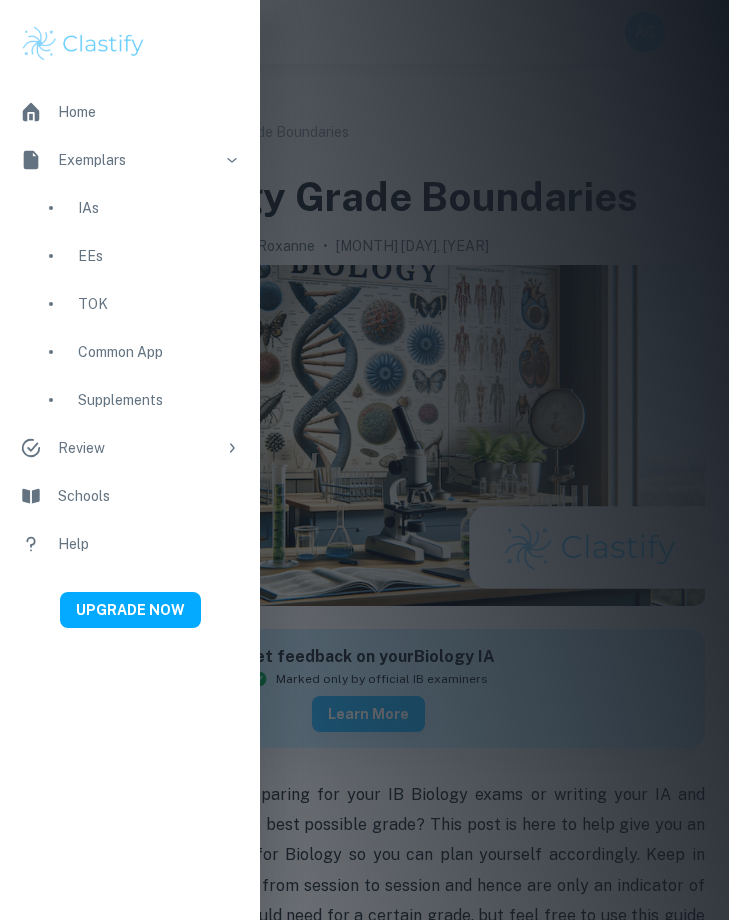 click on "IAs" at bounding box center (159, 208) 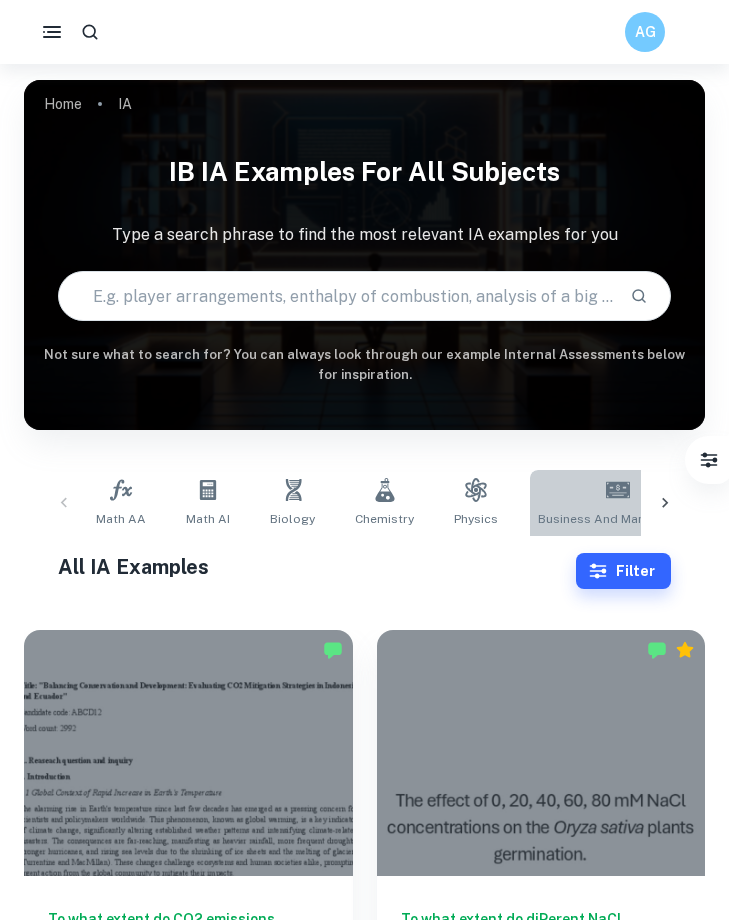 click on "Business and Management" at bounding box center [617, 519] 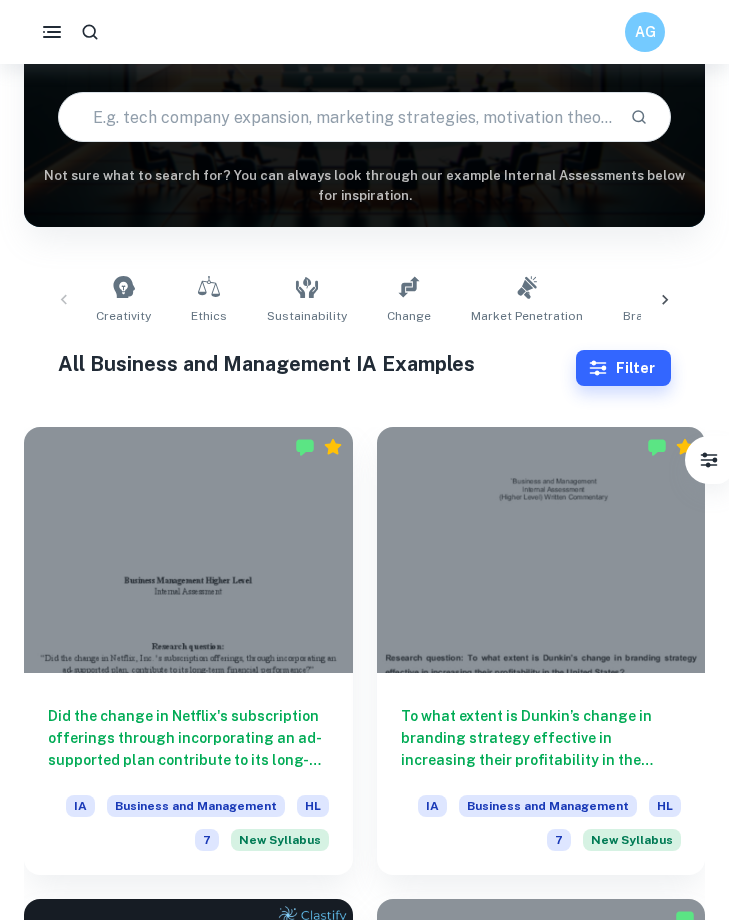 scroll, scrollTop: 151, scrollLeft: 0, axis: vertical 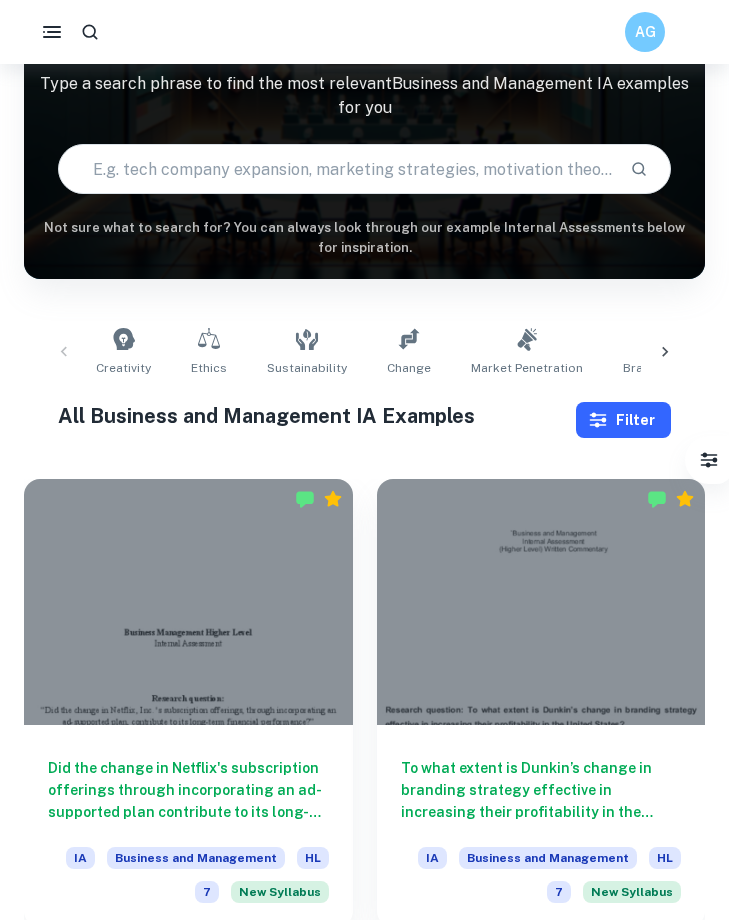 click 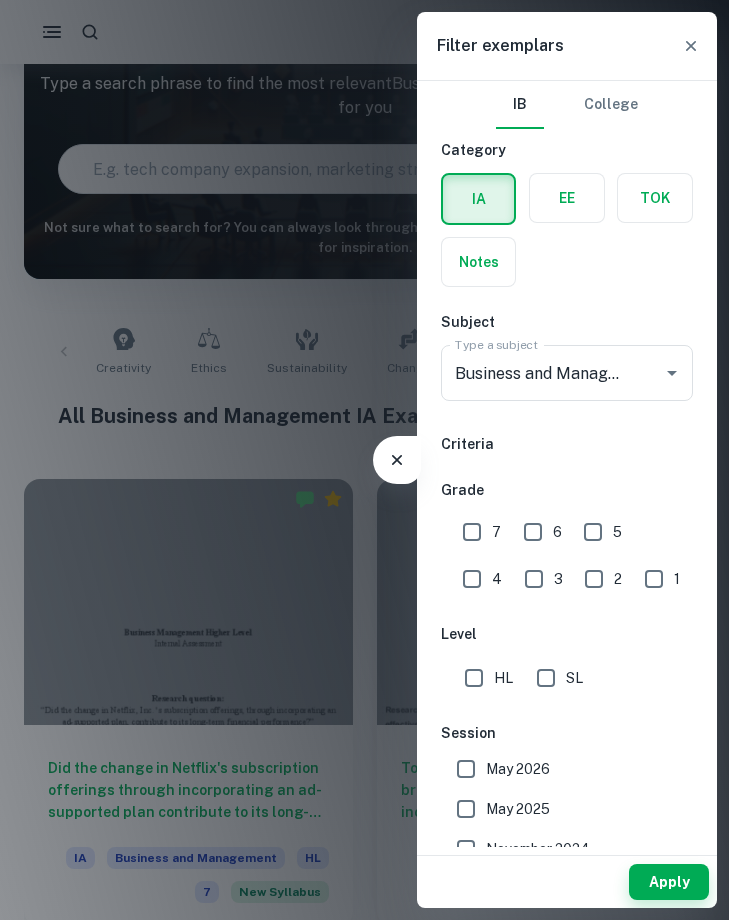 click at bounding box center [567, 198] 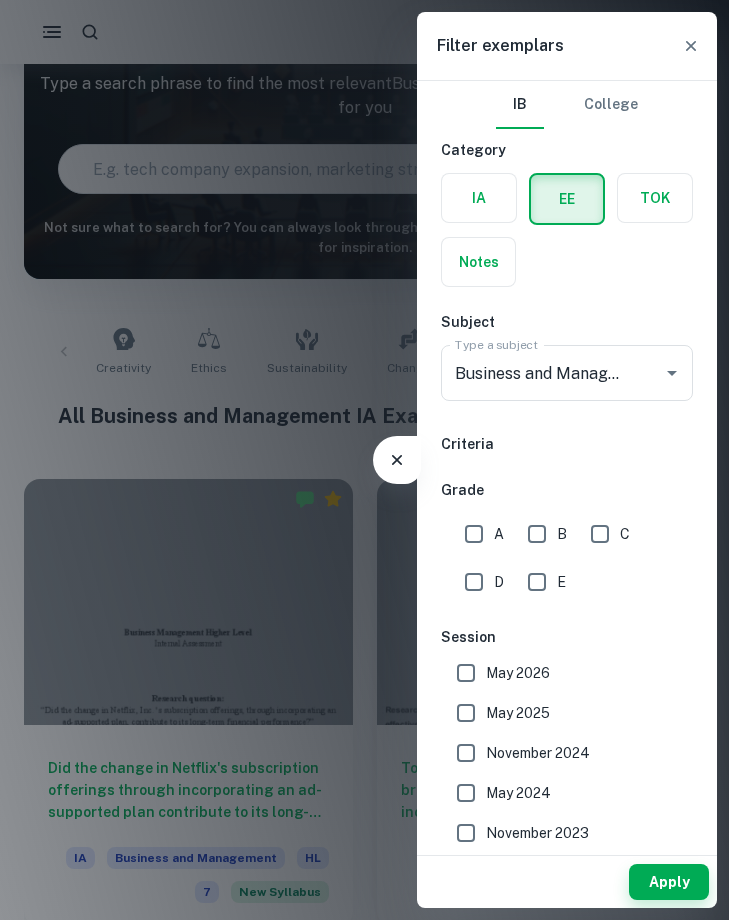 click on "A" at bounding box center [474, 534] 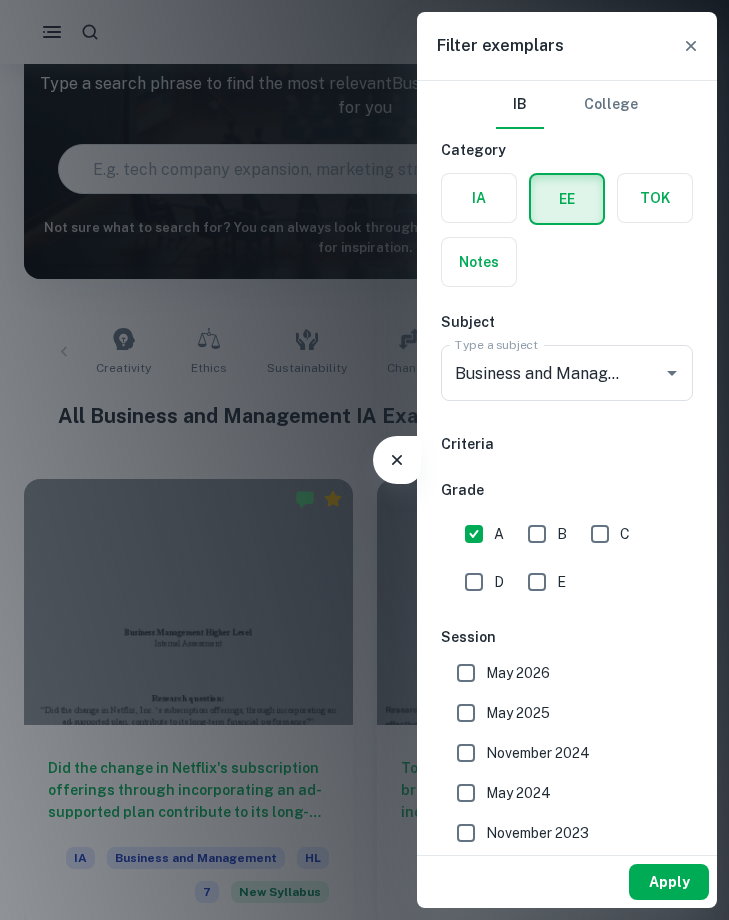 click on "Apply" at bounding box center (669, 882) 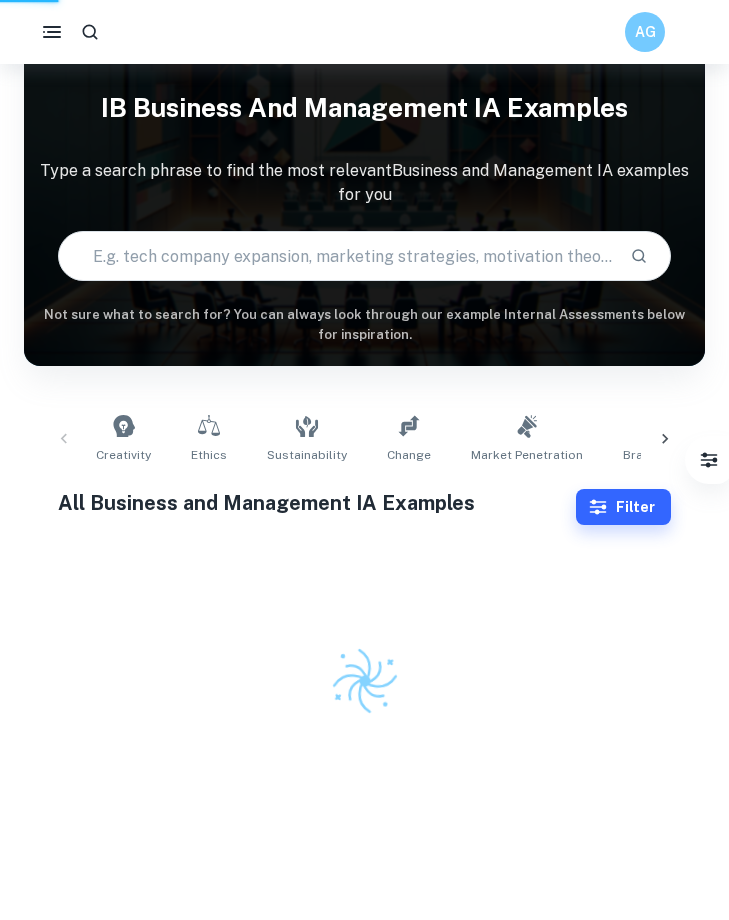 scroll, scrollTop: 64, scrollLeft: 0, axis: vertical 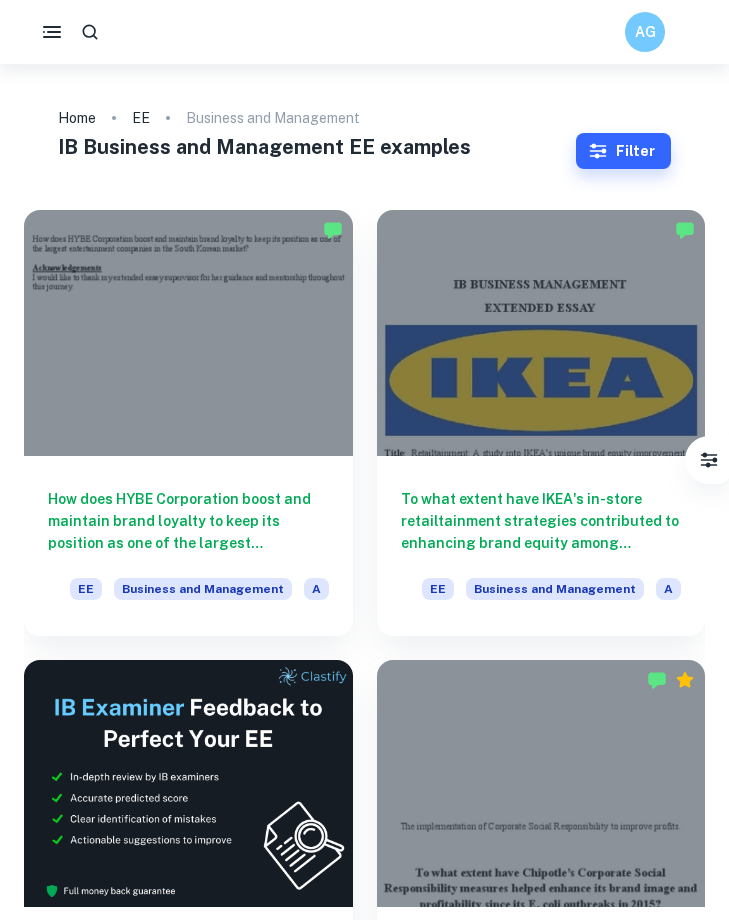 drag, startPoint x: 472, startPoint y: 149, endPoint x: 437, endPoint y: 168, distance: 39.824615 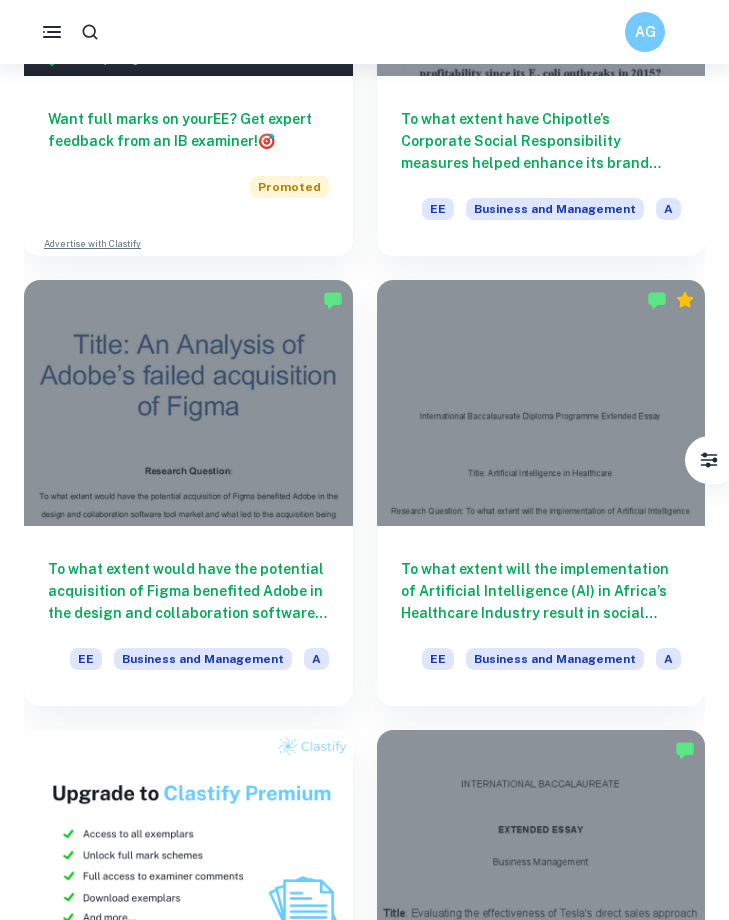 scroll, scrollTop: 915, scrollLeft: 0, axis: vertical 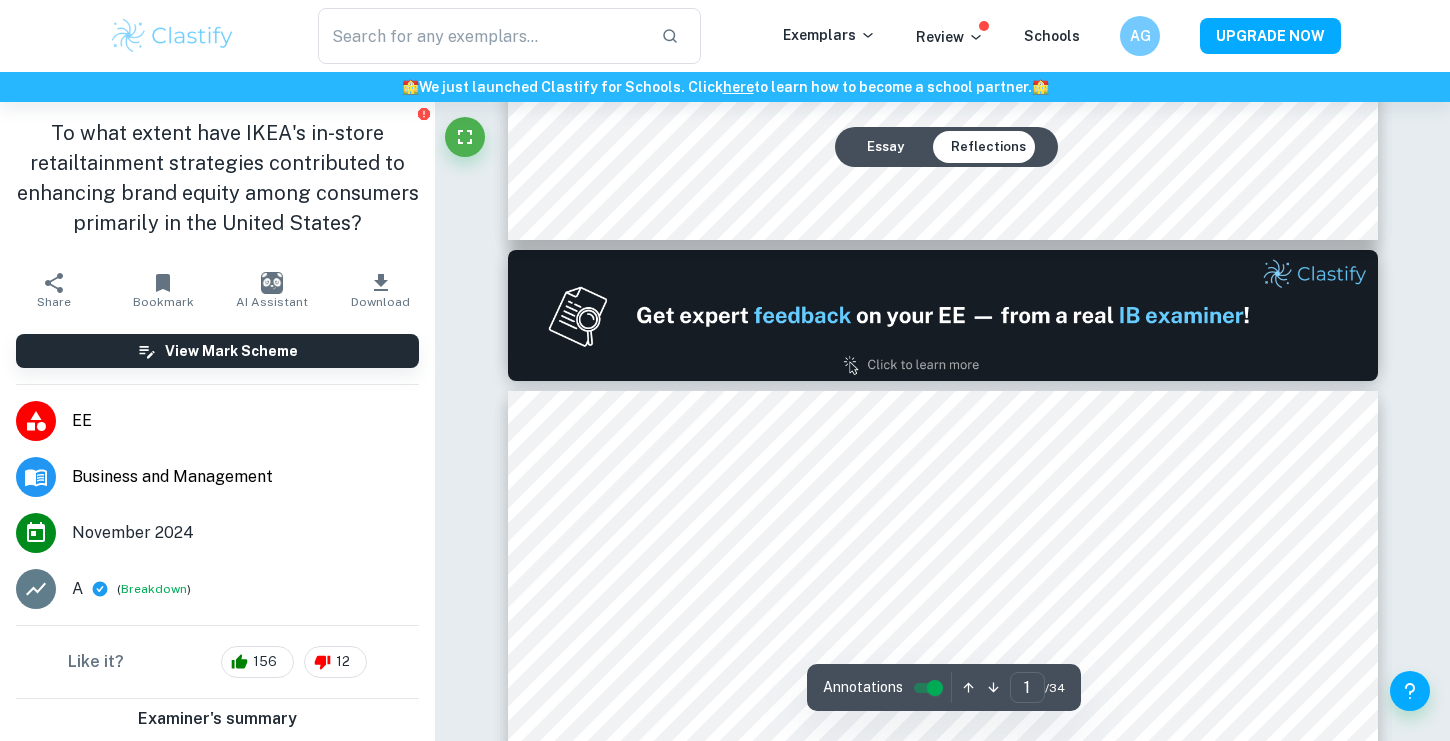 type on "2" 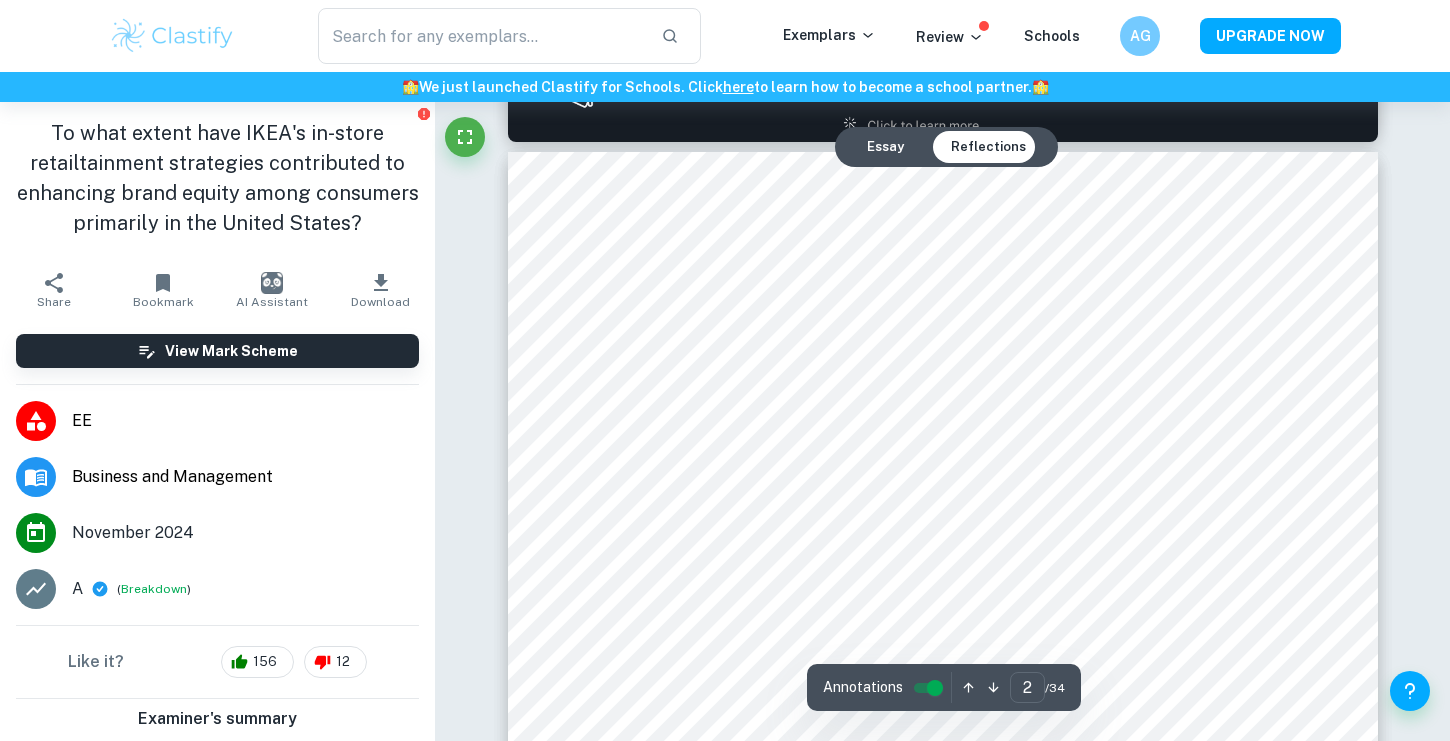 scroll, scrollTop: 1345, scrollLeft: 0, axis: vertical 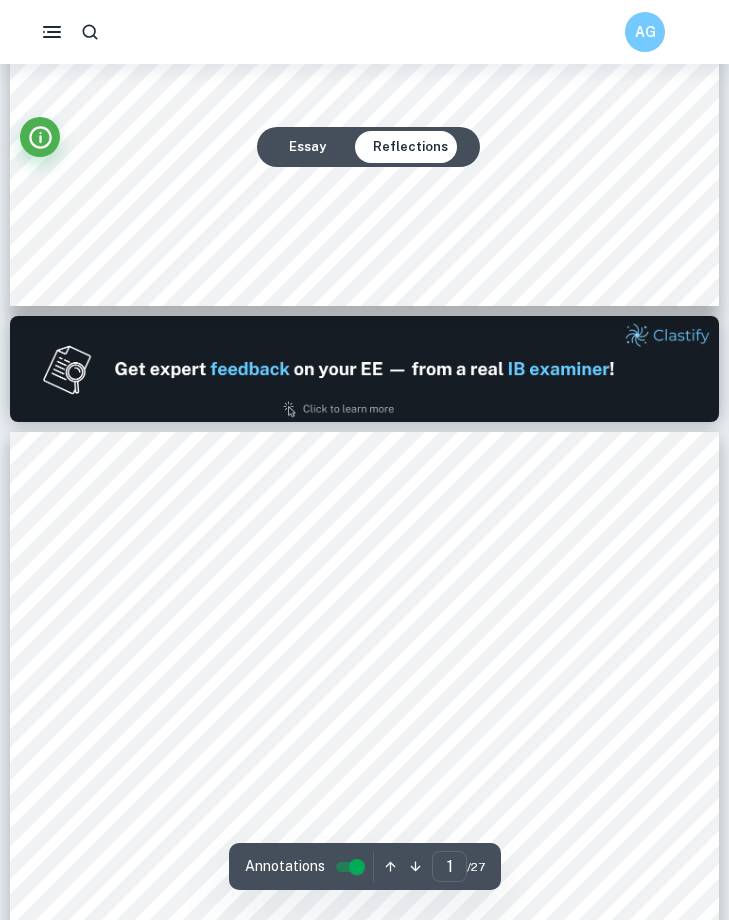 type on "2" 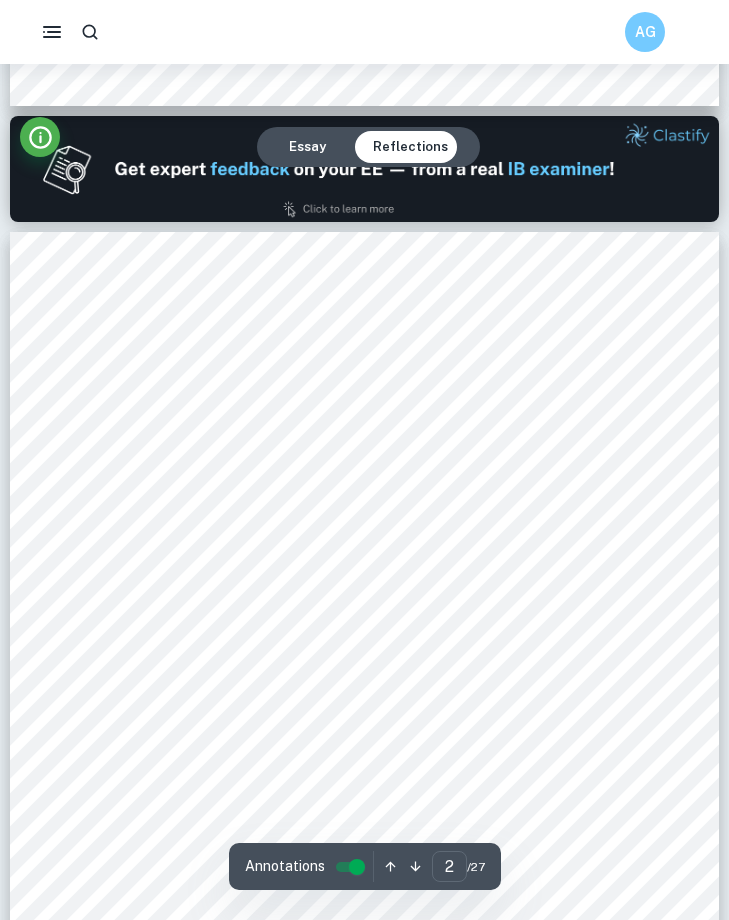 scroll, scrollTop: 1053, scrollLeft: 0, axis: vertical 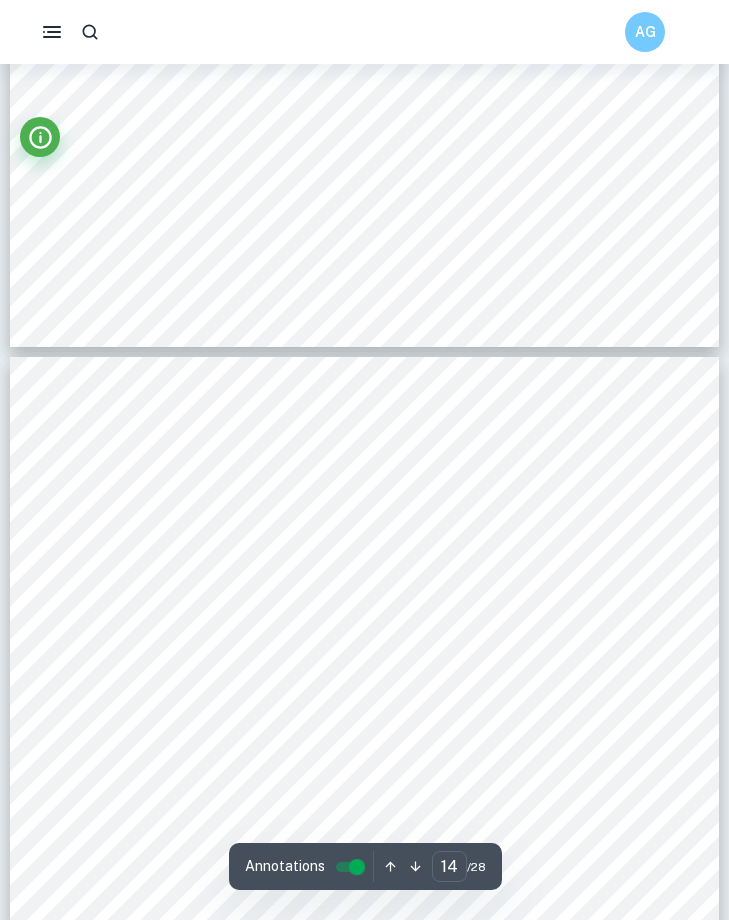 type on "13" 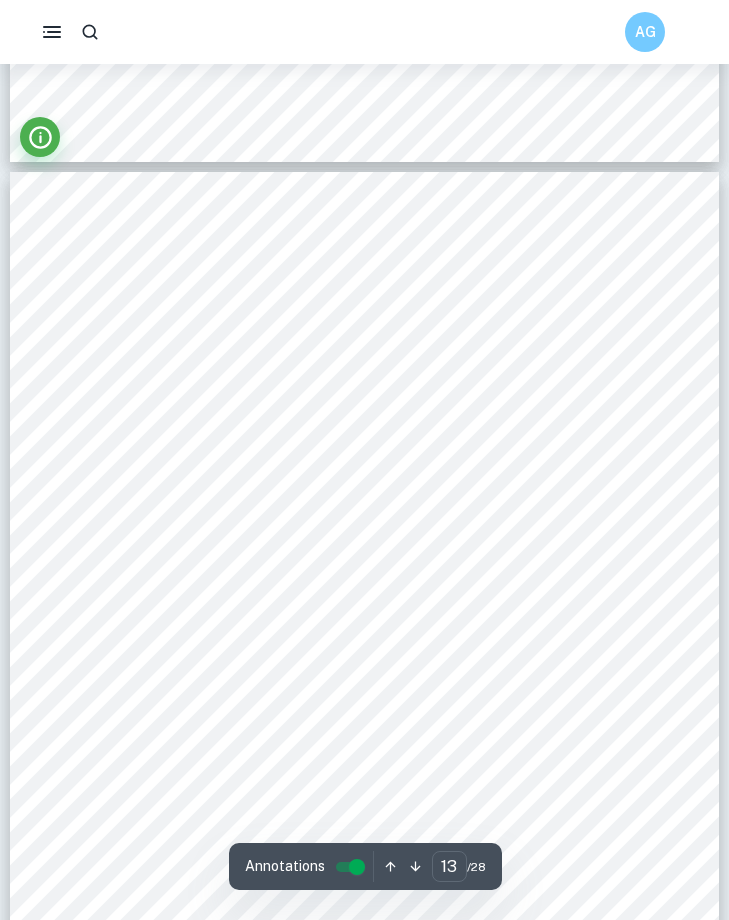scroll, scrollTop: 11380, scrollLeft: 0, axis: vertical 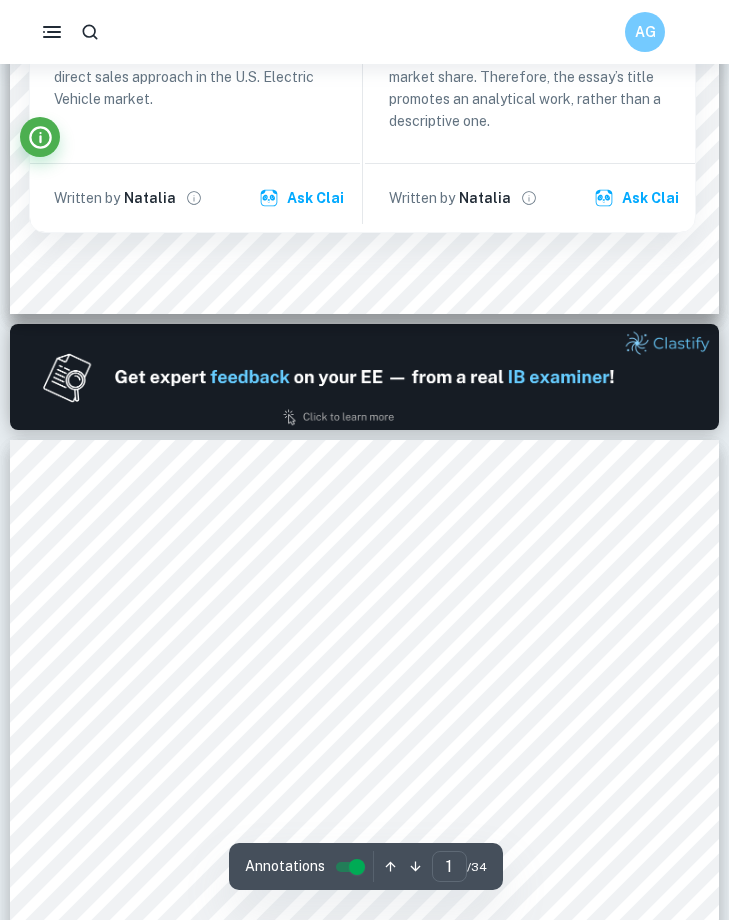 type on "2" 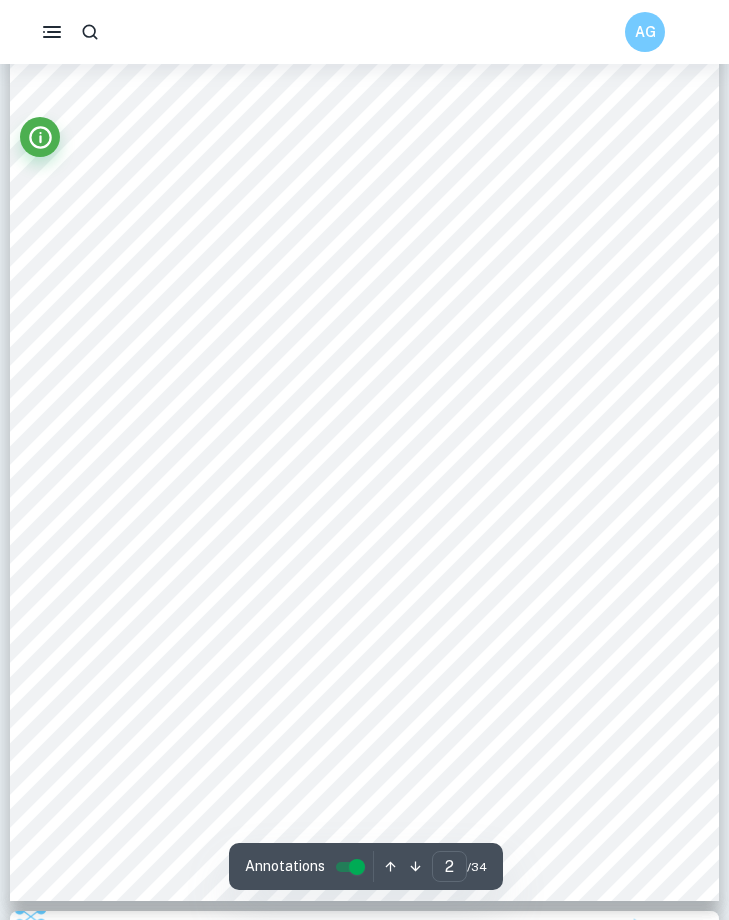 scroll, scrollTop: 1106, scrollLeft: 0, axis: vertical 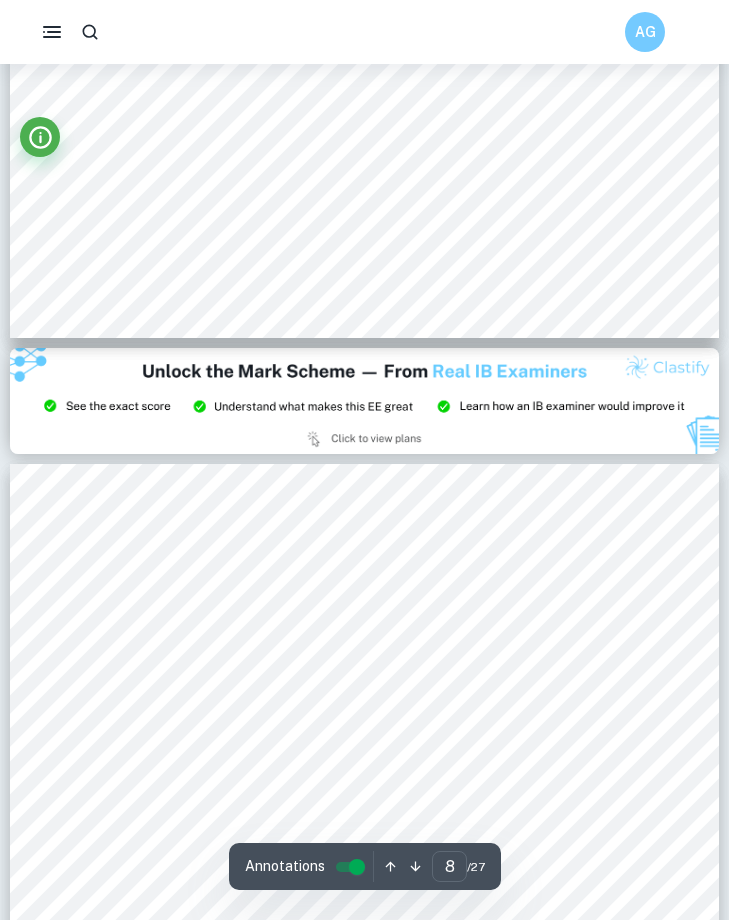 type on "9" 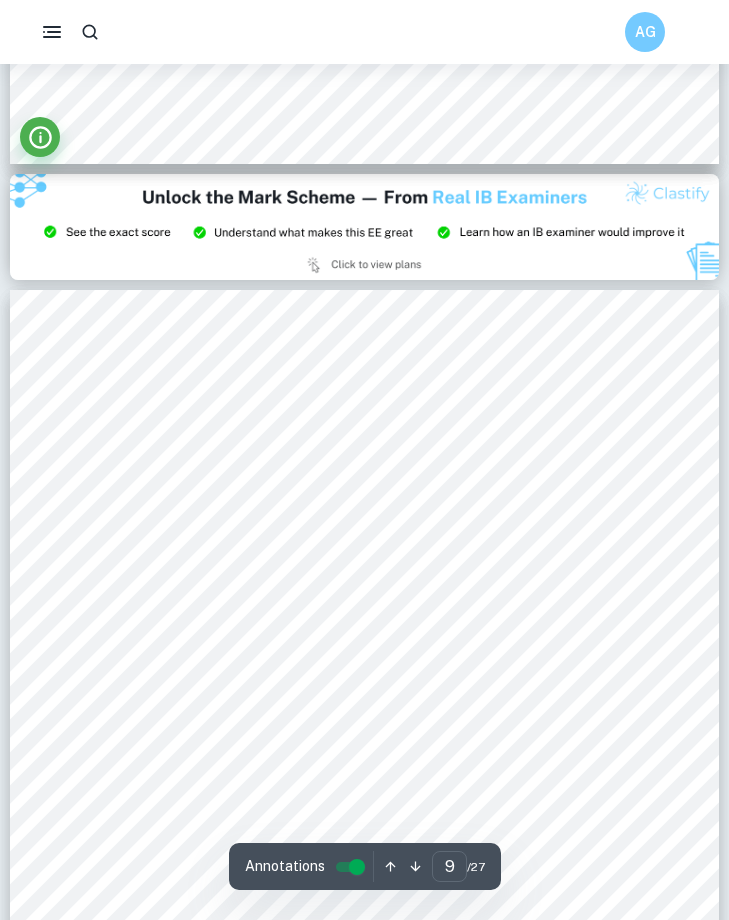 scroll, scrollTop: 8289, scrollLeft: 0, axis: vertical 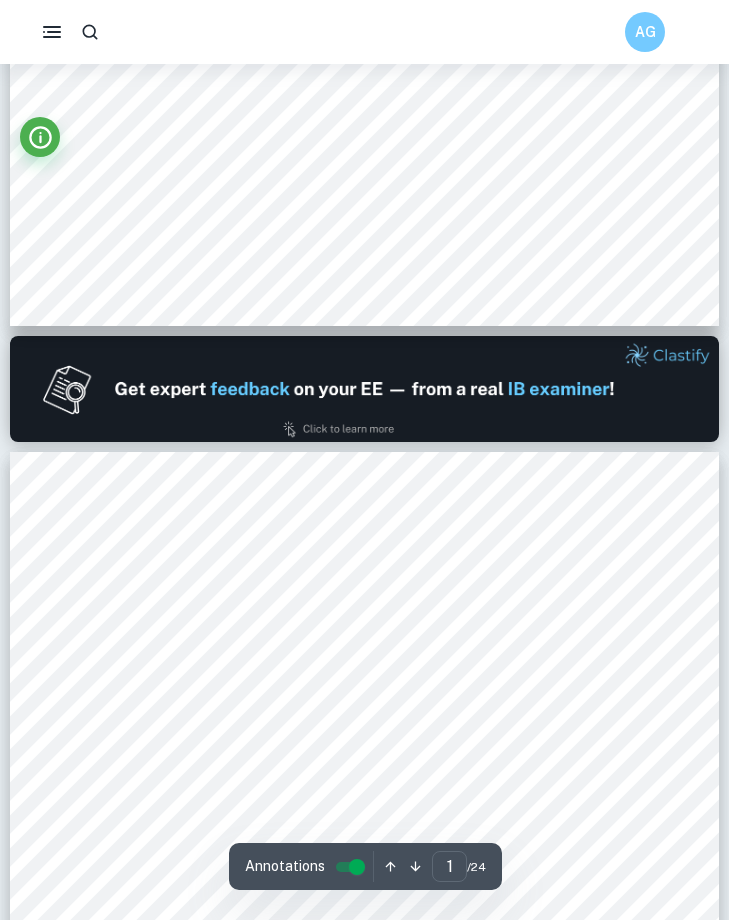 type on "2" 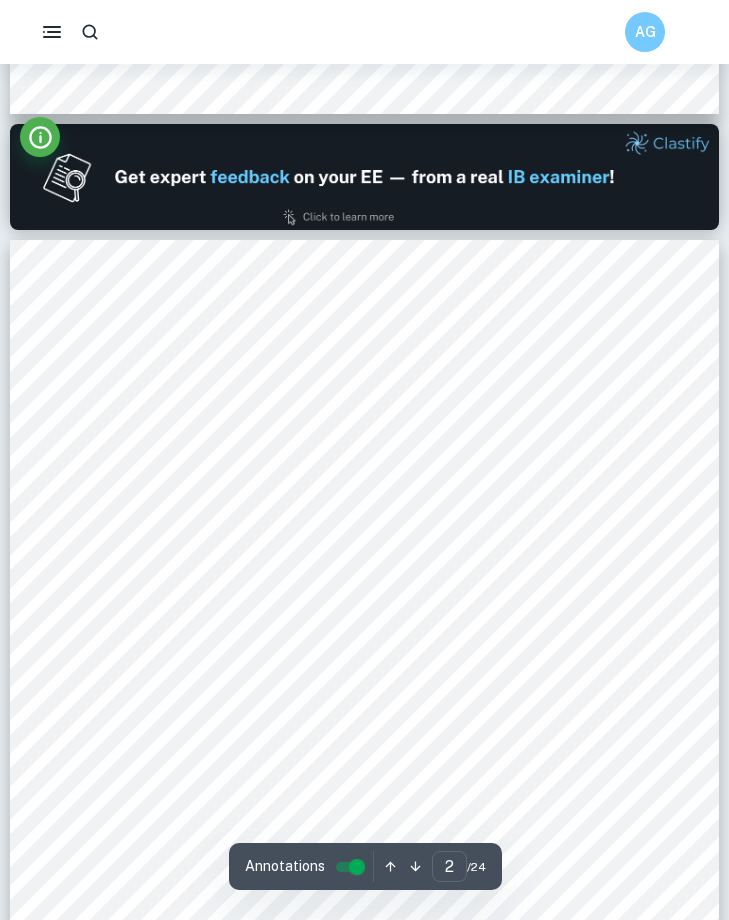 scroll, scrollTop: 885, scrollLeft: 0, axis: vertical 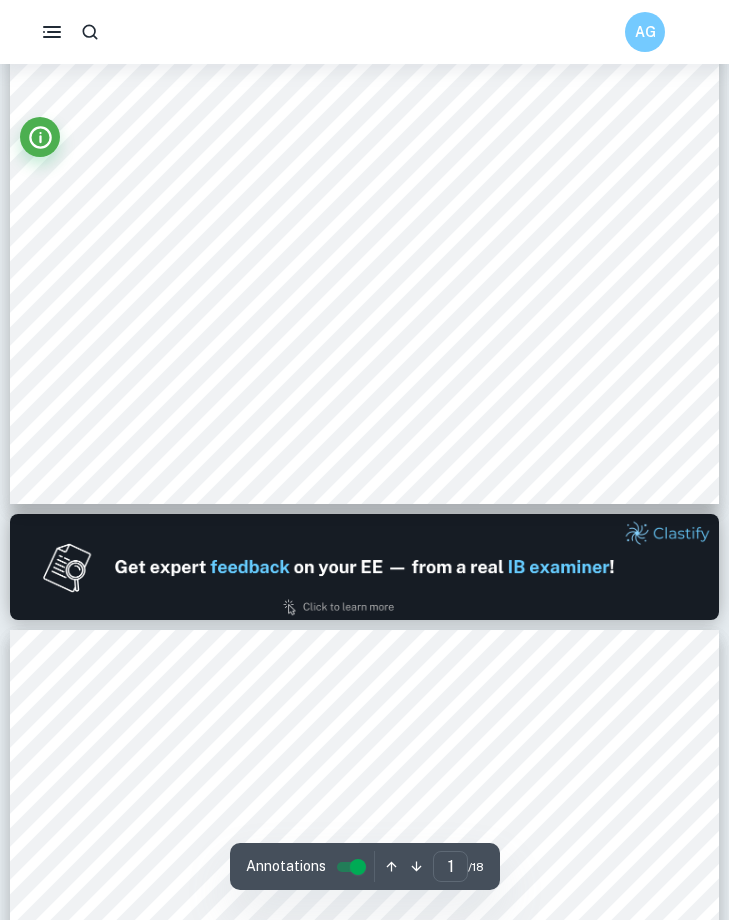 type on "2" 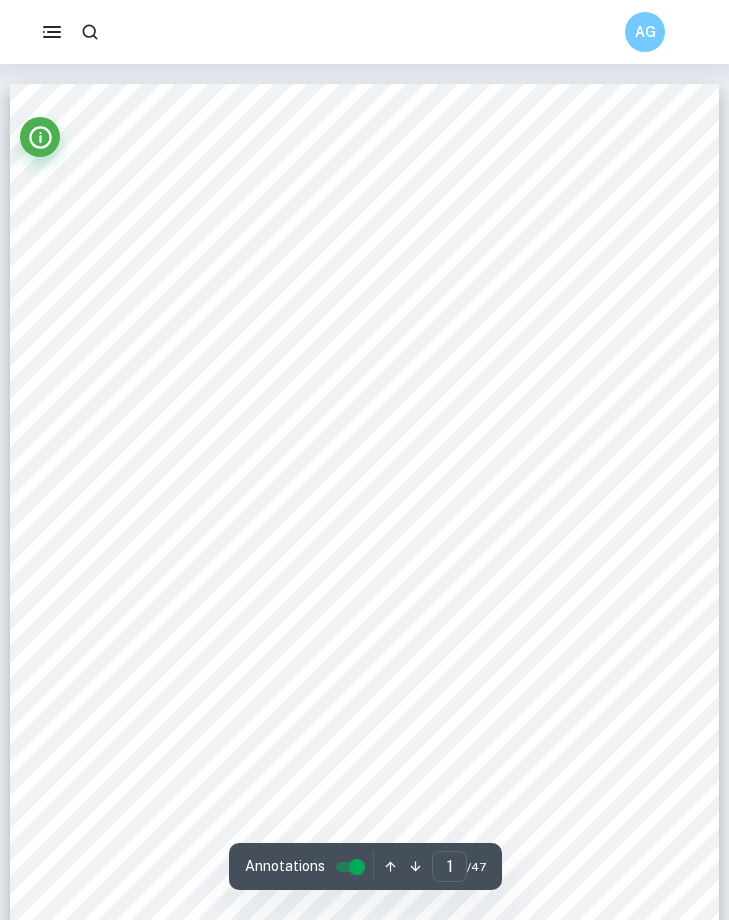 scroll, scrollTop: 0, scrollLeft: 0, axis: both 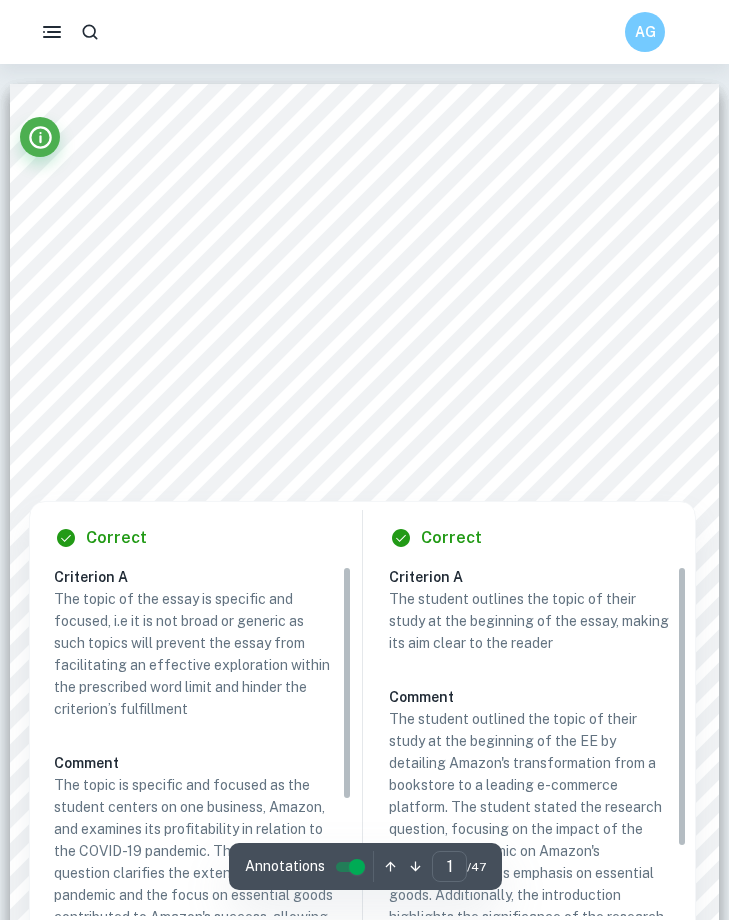 type on "2" 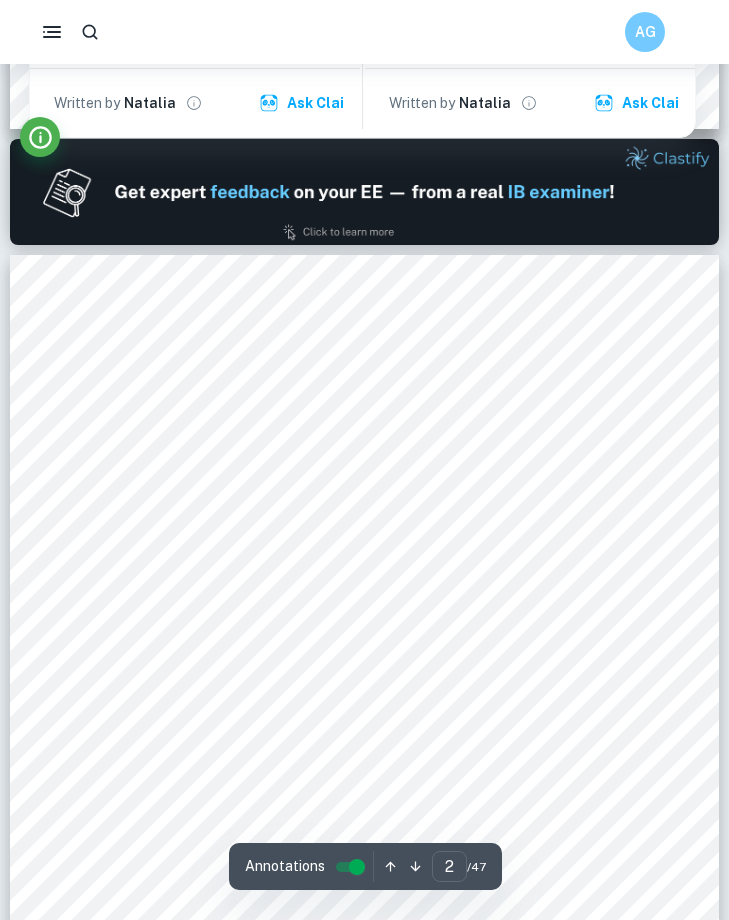 scroll, scrollTop: 884, scrollLeft: 0, axis: vertical 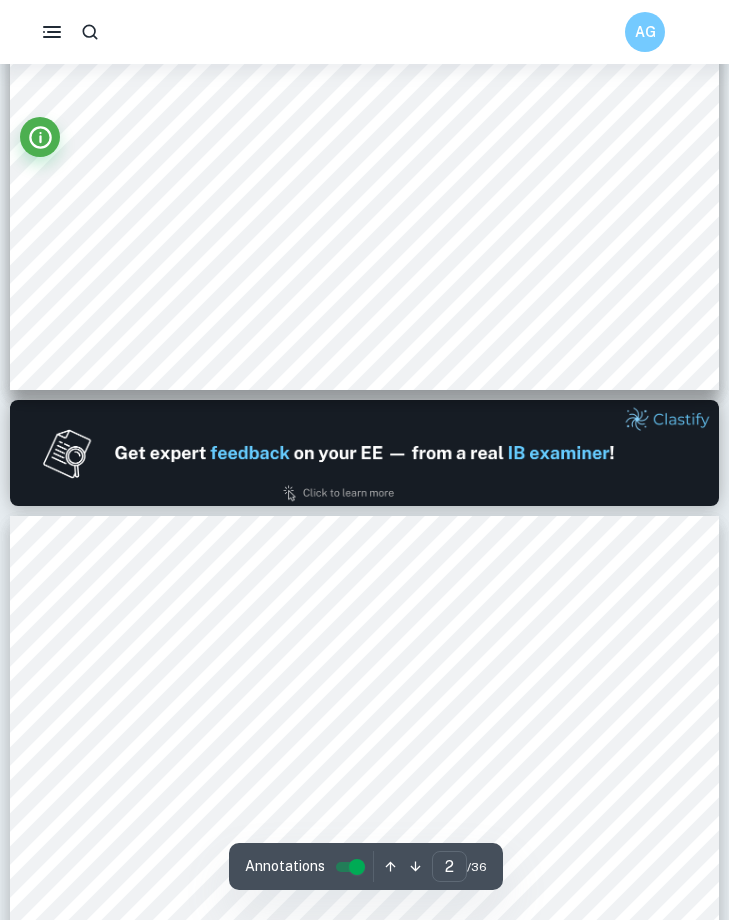 type on "2" 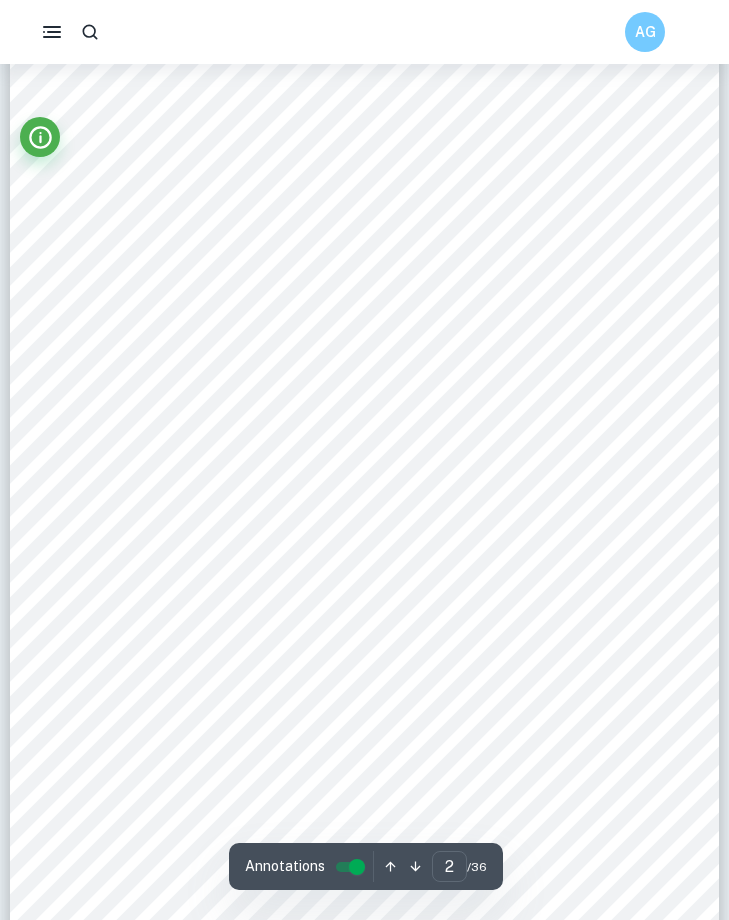 scroll, scrollTop: 1099, scrollLeft: 0, axis: vertical 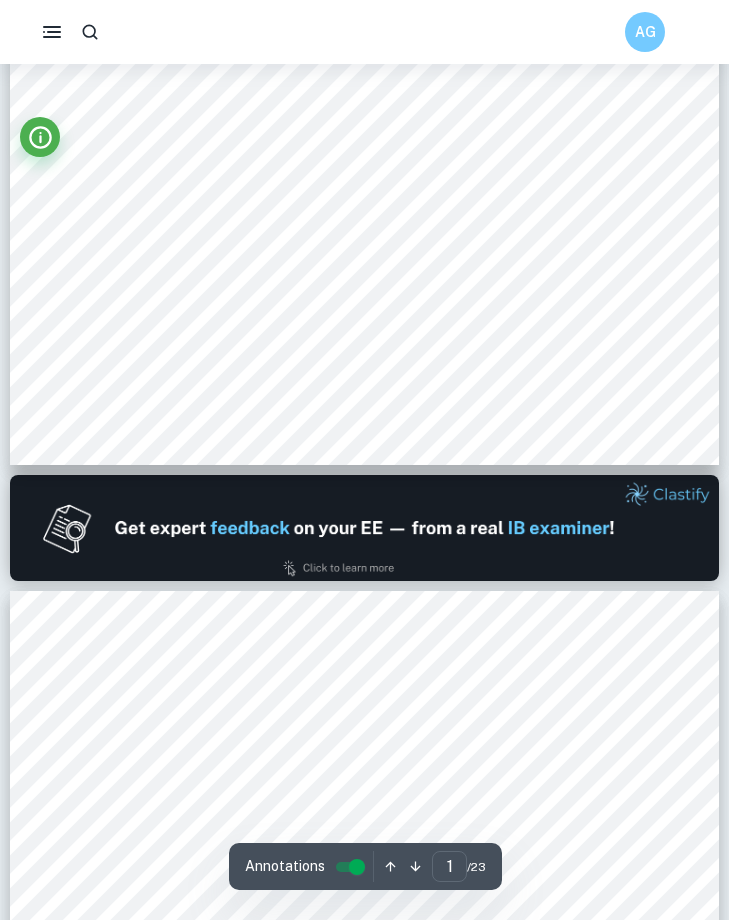 type on "2" 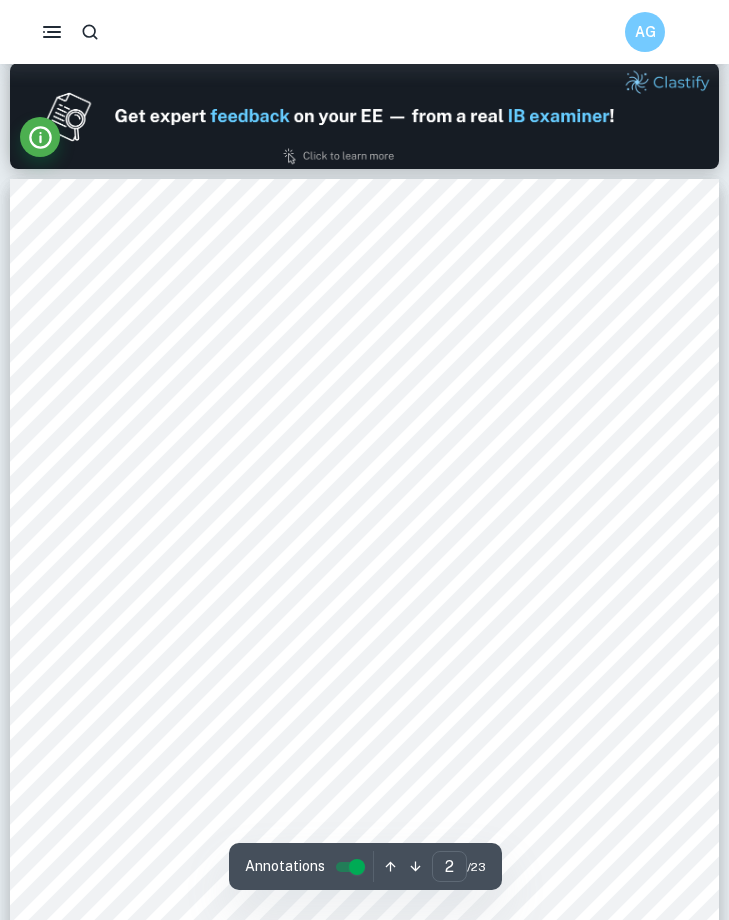 scroll, scrollTop: 1060, scrollLeft: 0, axis: vertical 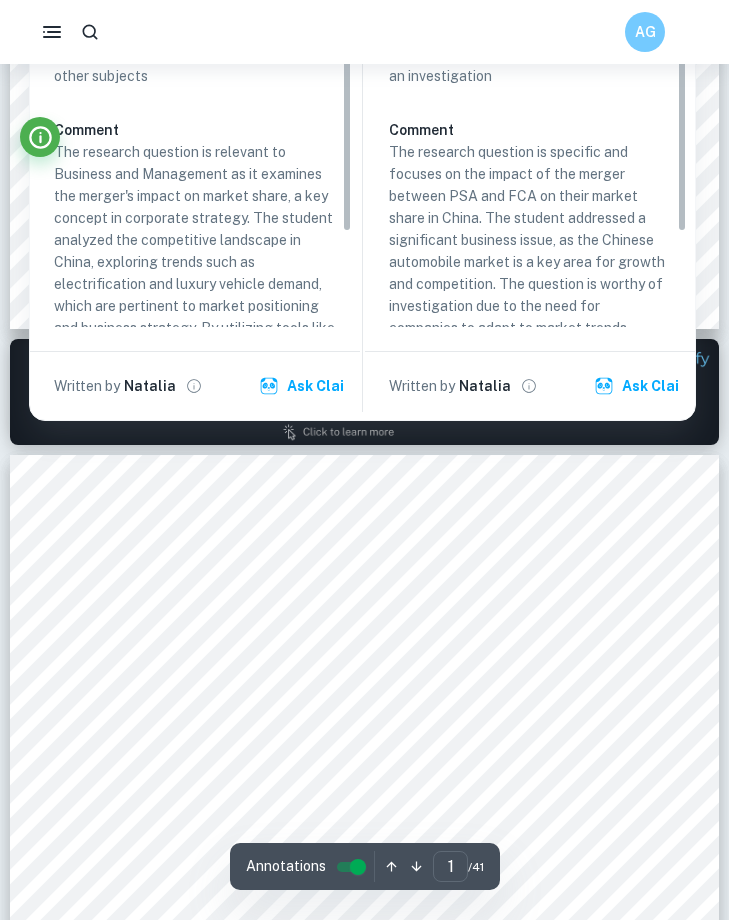 type on "2" 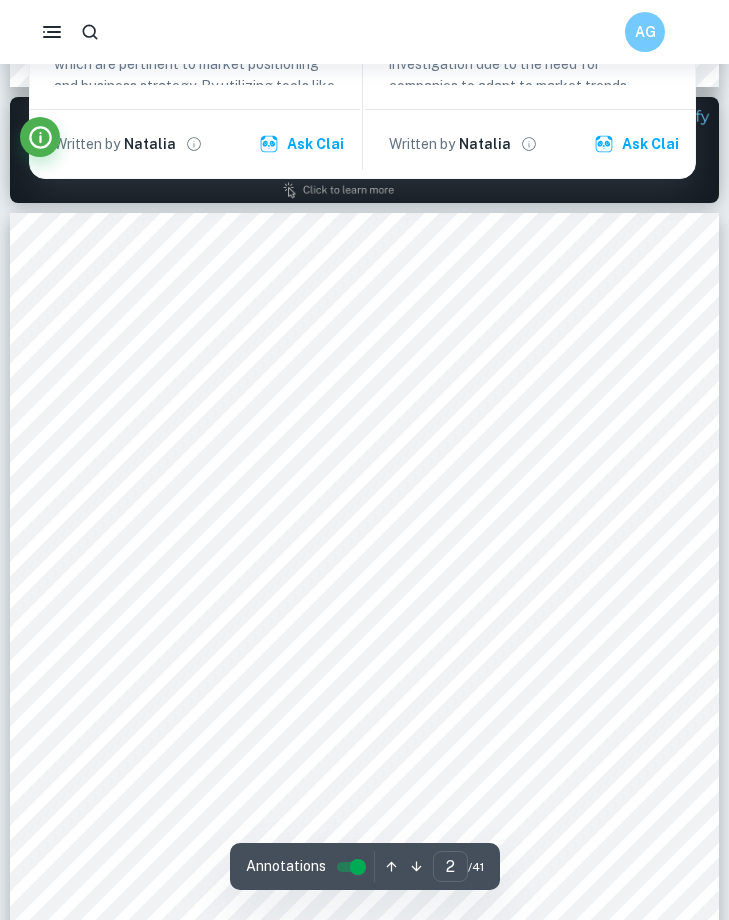 scroll, scrollTop: 986, scrollLeft: 0, axis: vertical 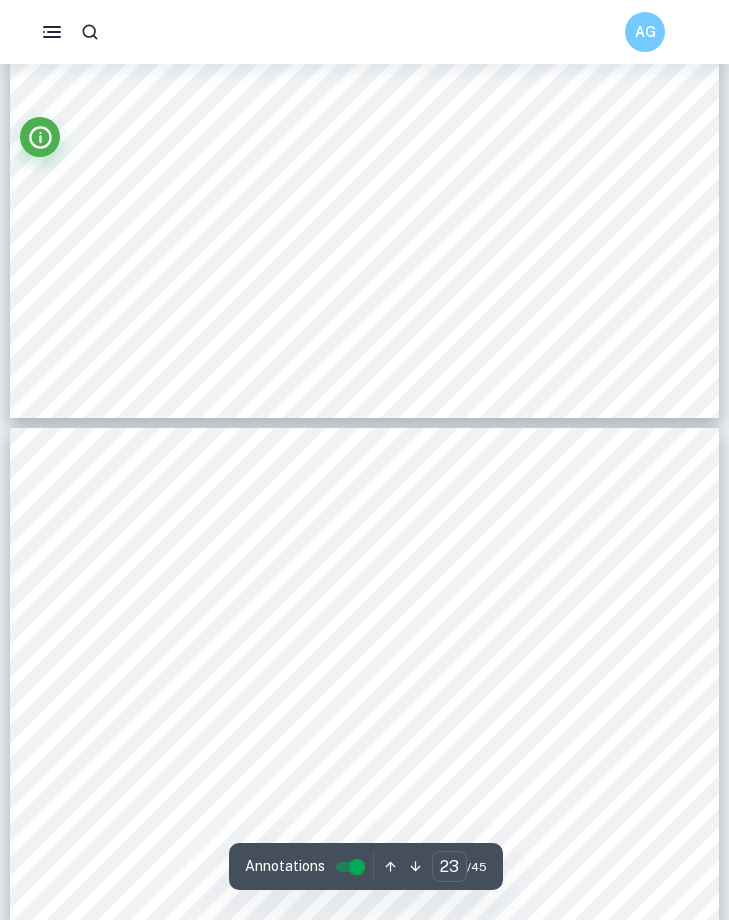 type on "22" 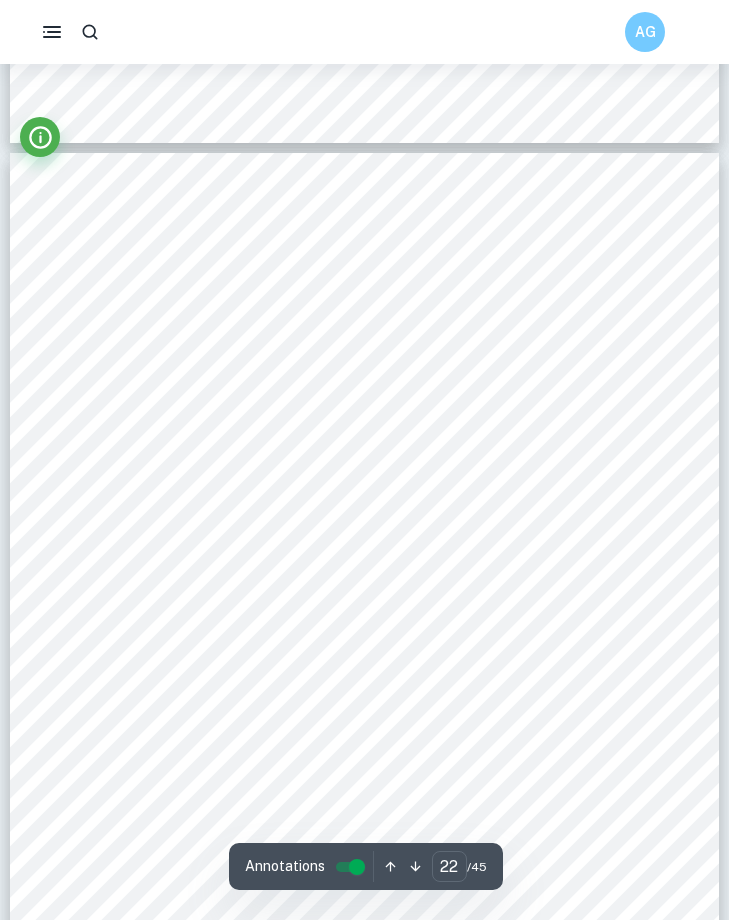 scroll, scrollTop: 19978, scrollLeft: 0, axis: vertical 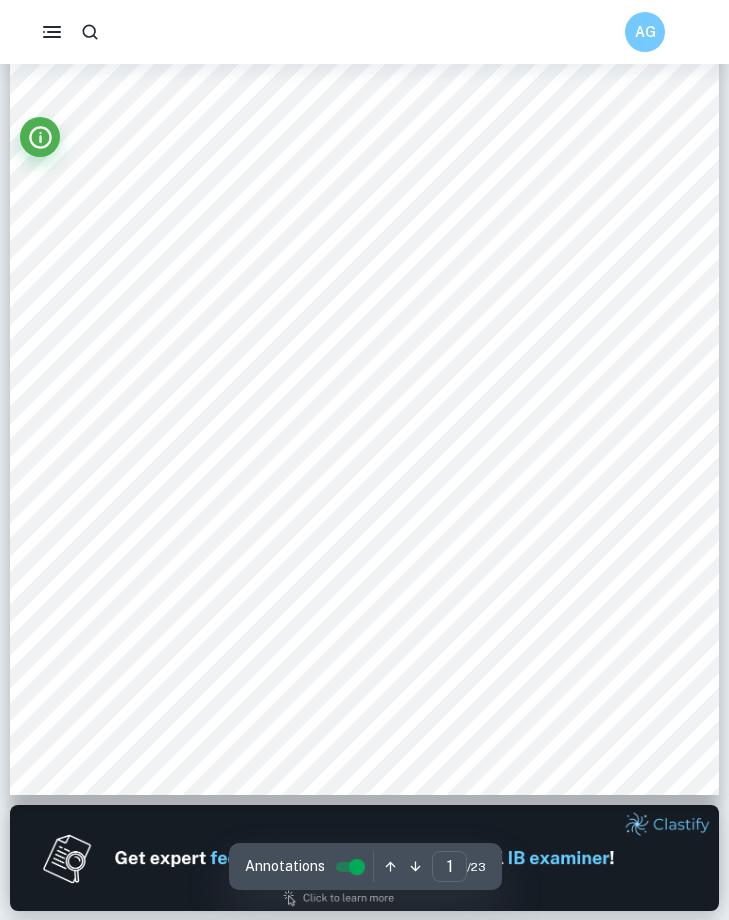 type on "2" 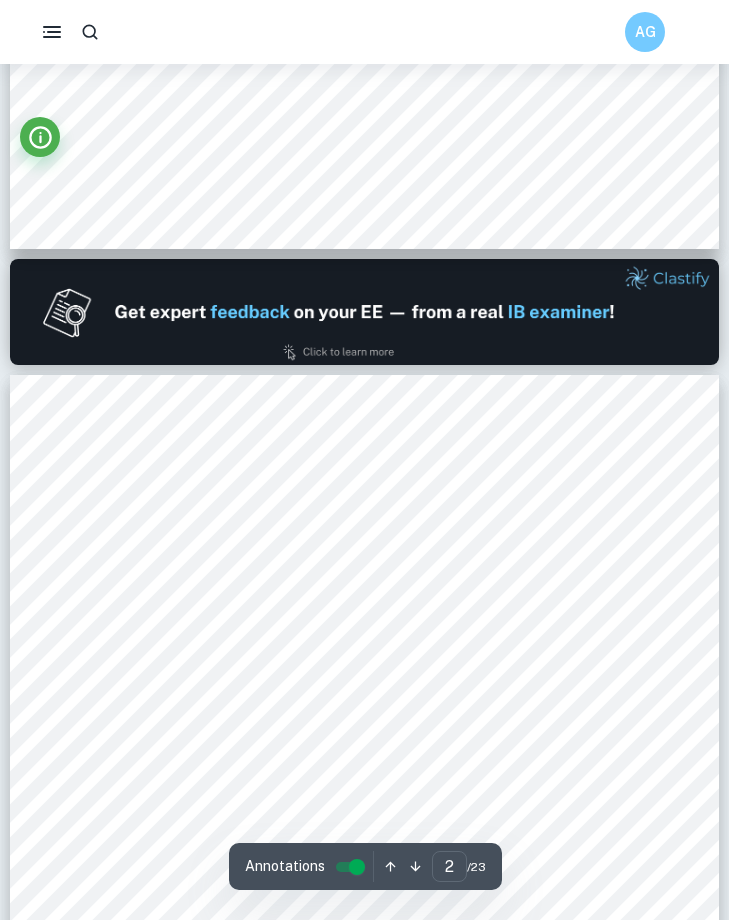 scroll, scrollTop: 1020, scrollLeft: 0, axis: vertical 